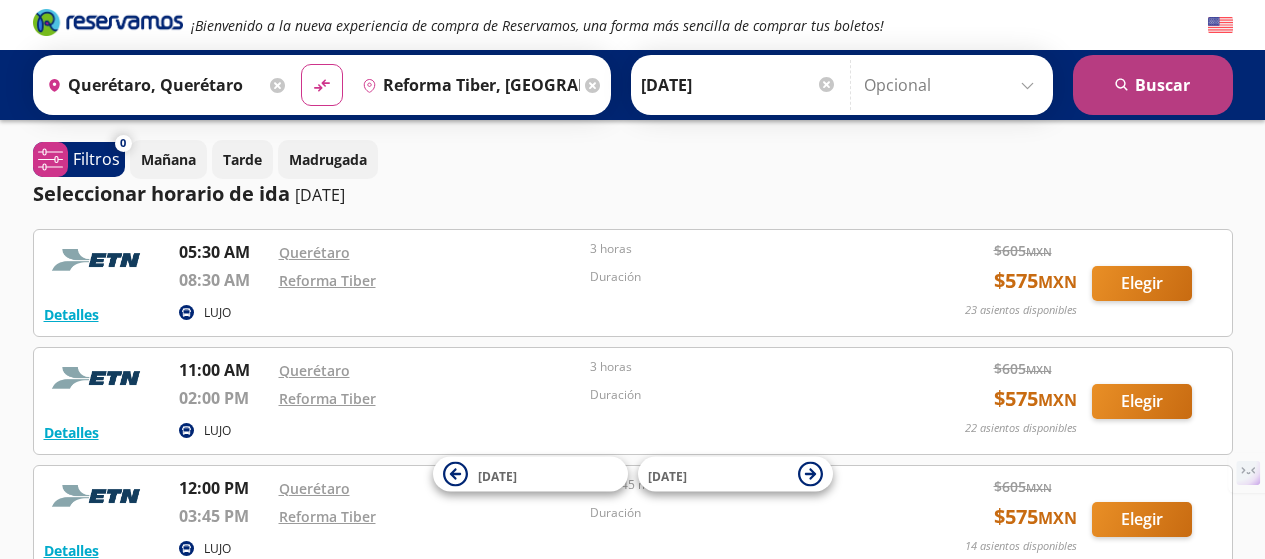 scroll, scrollTop: 0, scrollLeft: 0, axis: both 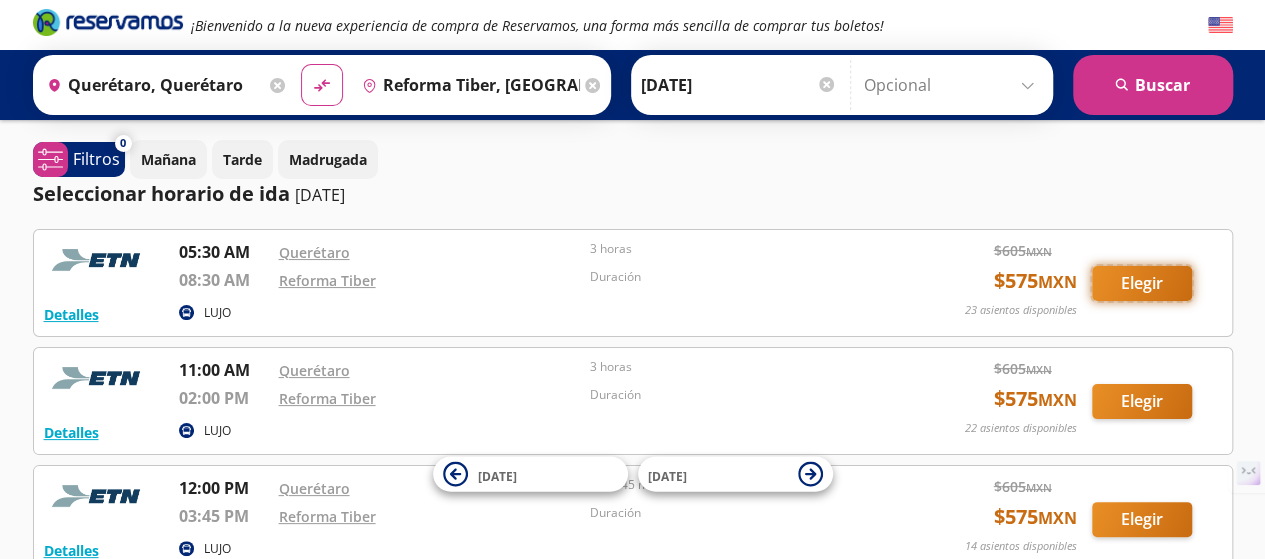 click on "Elegir" at bounding box center (1142, 283) 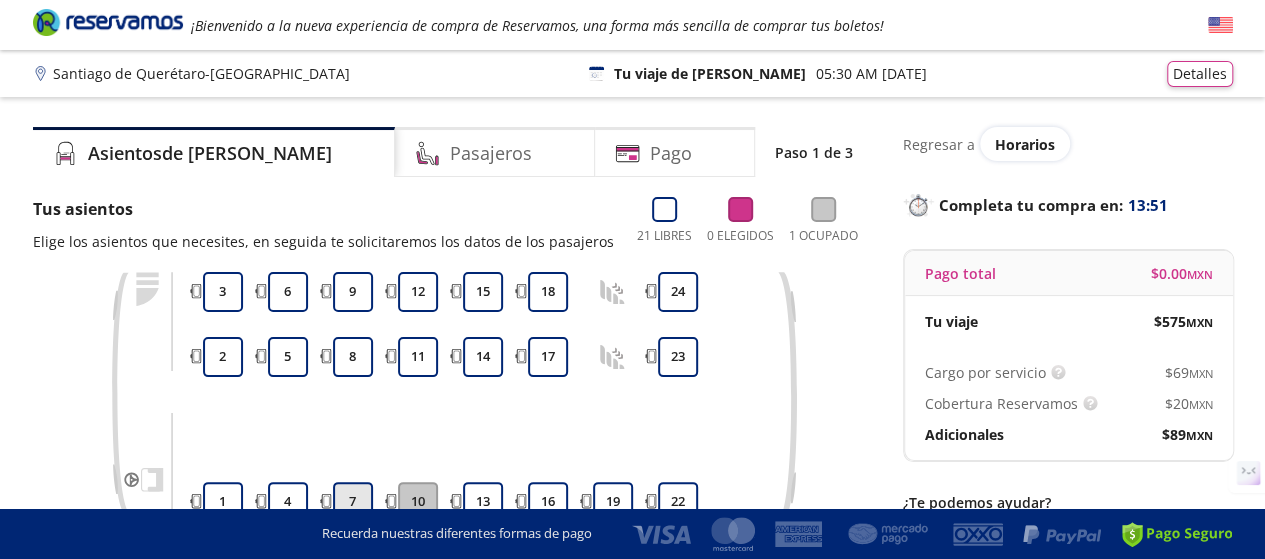 click on "7" at bounding box center (353, 502) 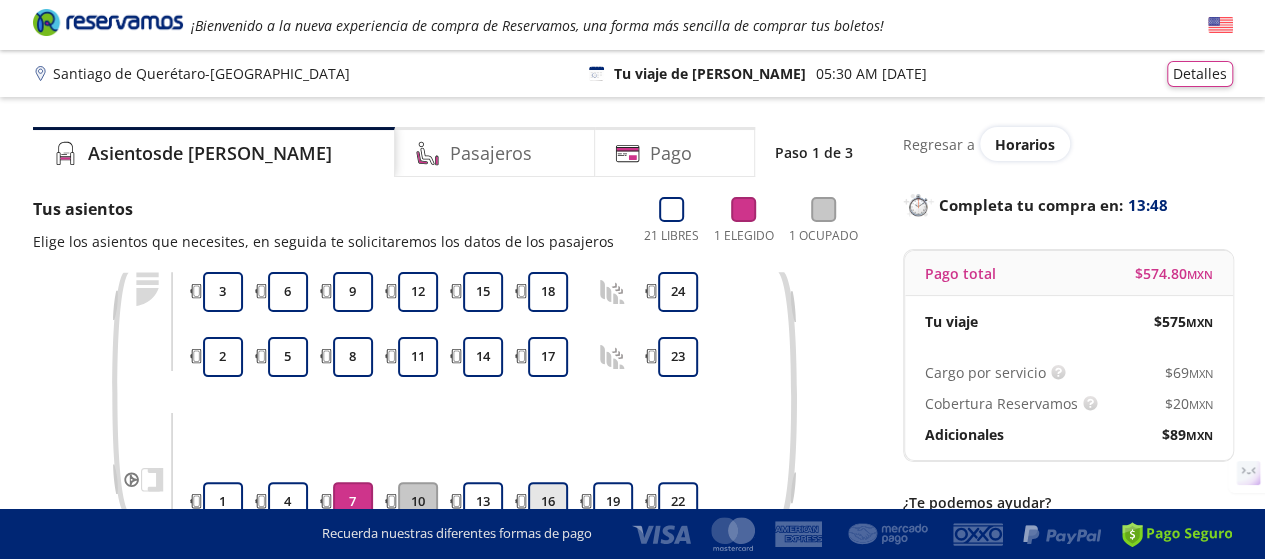 click on "16" at bounding box center (548, 502) 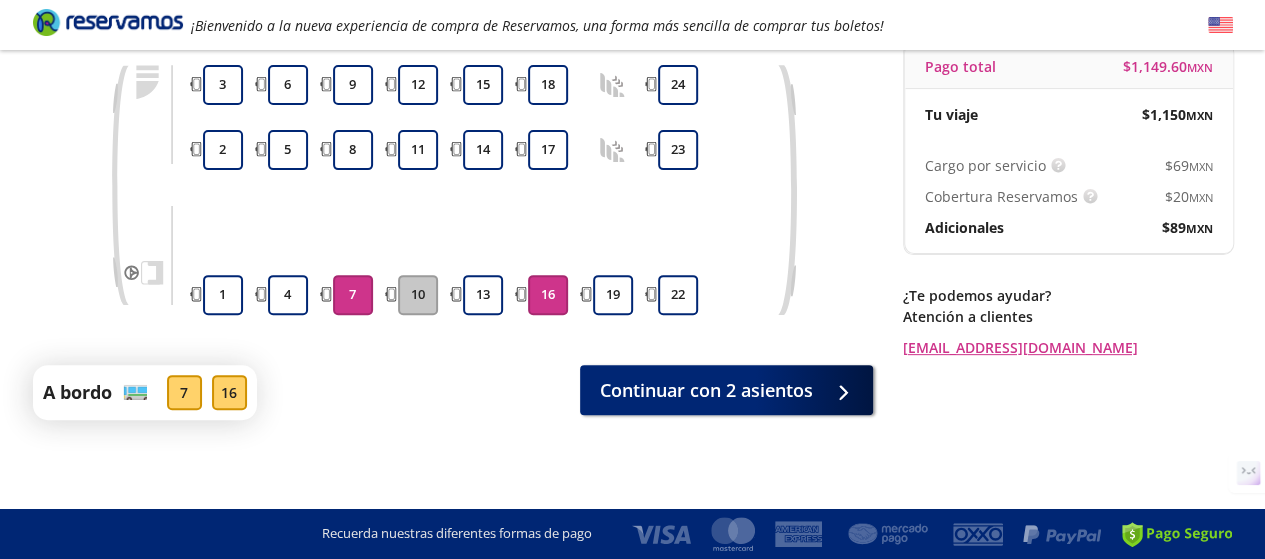 scroll, scrollTop: 208, scrollLeft: 0, axis: vertical 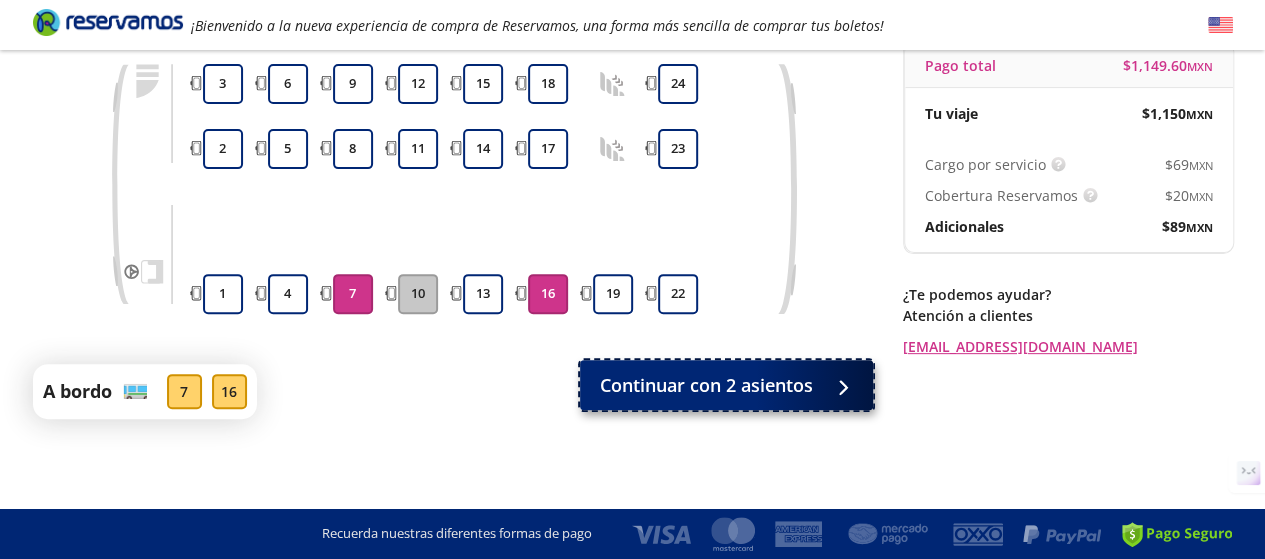 click on "Continuar con 2 asientos" at bounding box center (706, 385) 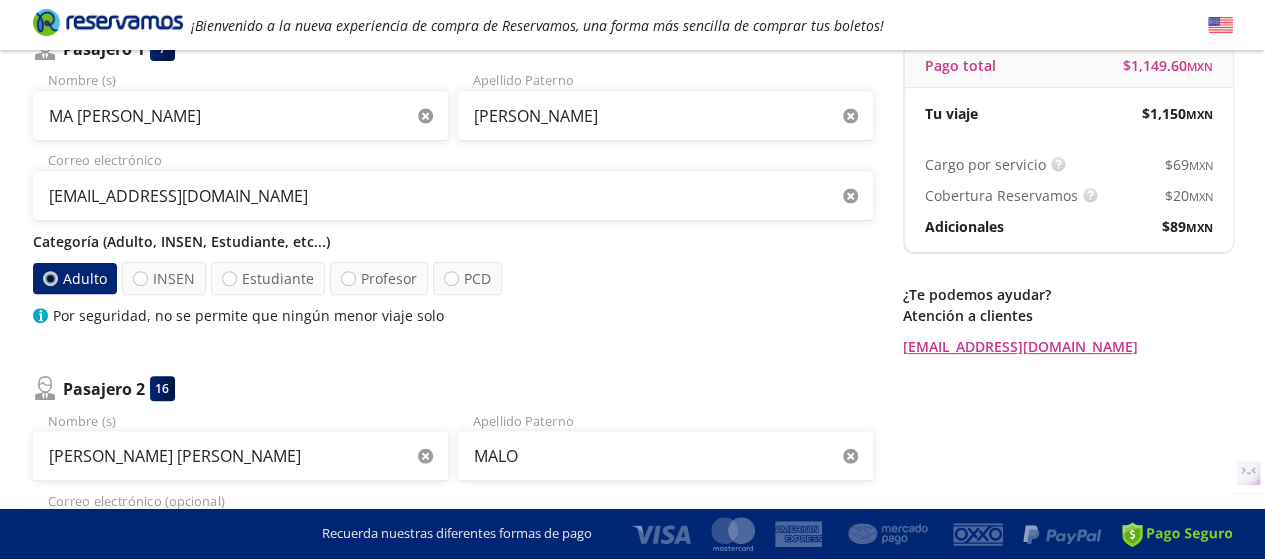 scroll, scrollTop: 0, scrollLeft: 0, axis: both 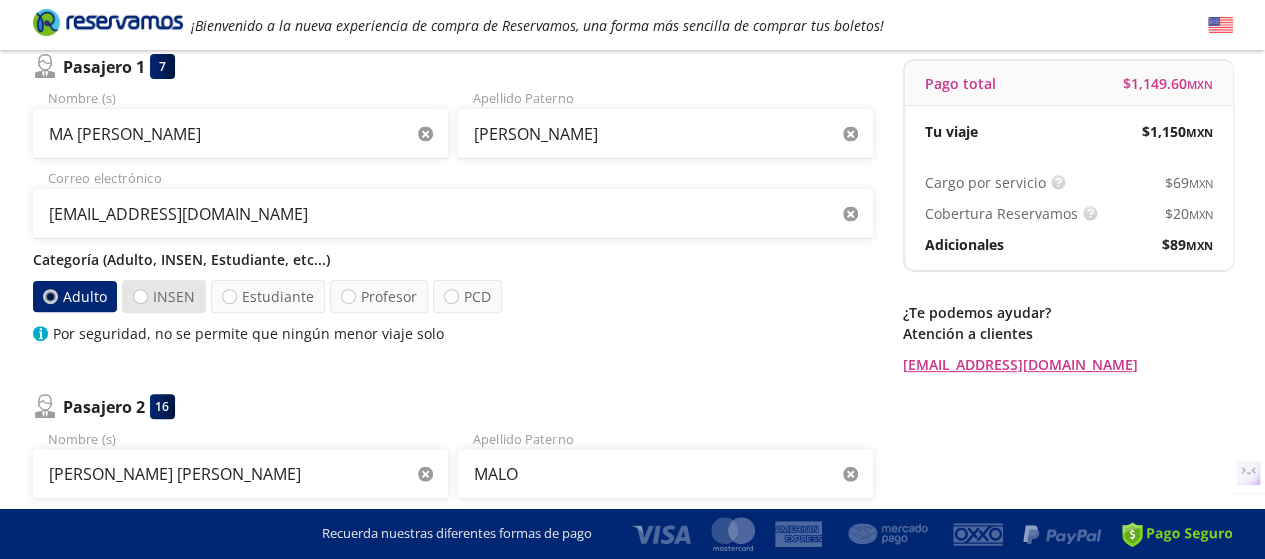 click on "INSEN" at bounding box center [164, 296] 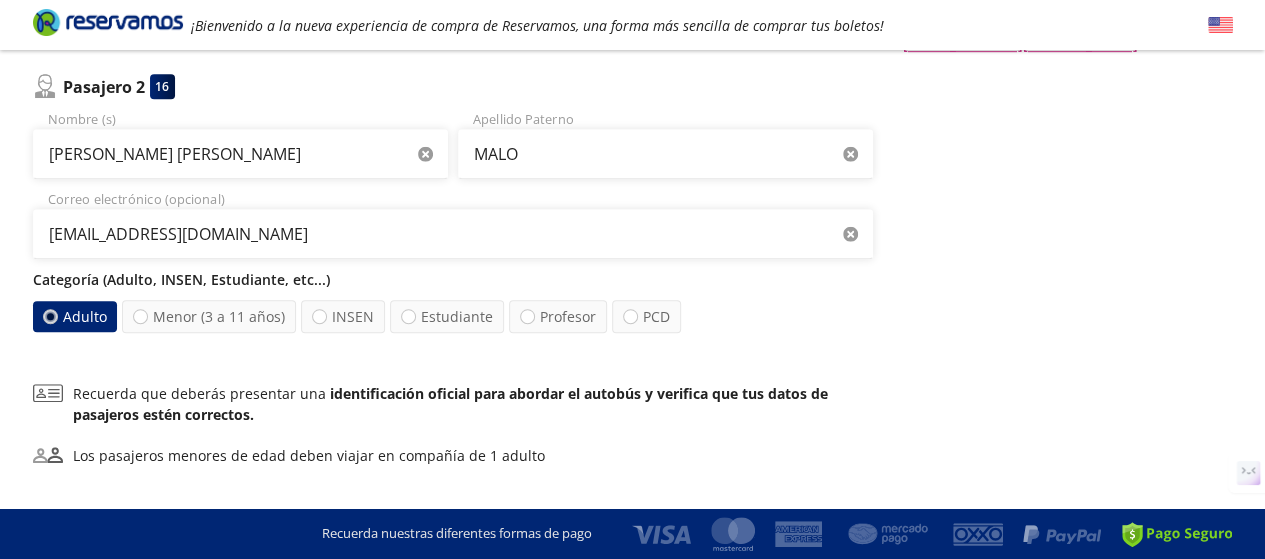 scroll, scrollTop: 524, scrollLeft: 0, axis: vertical 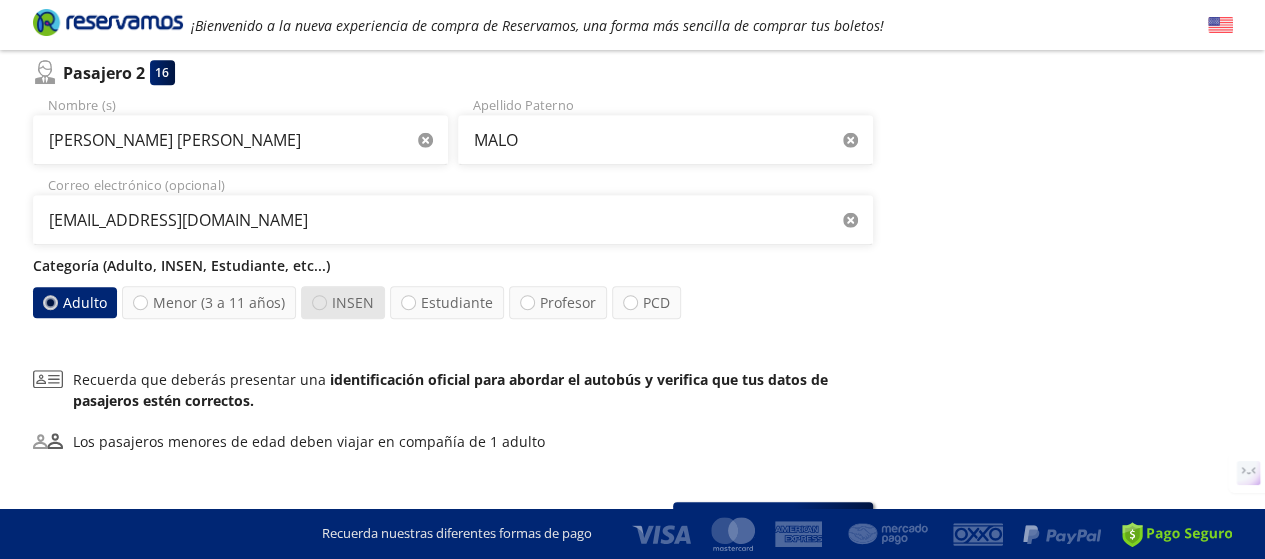 click at bounding box center (319, 302) 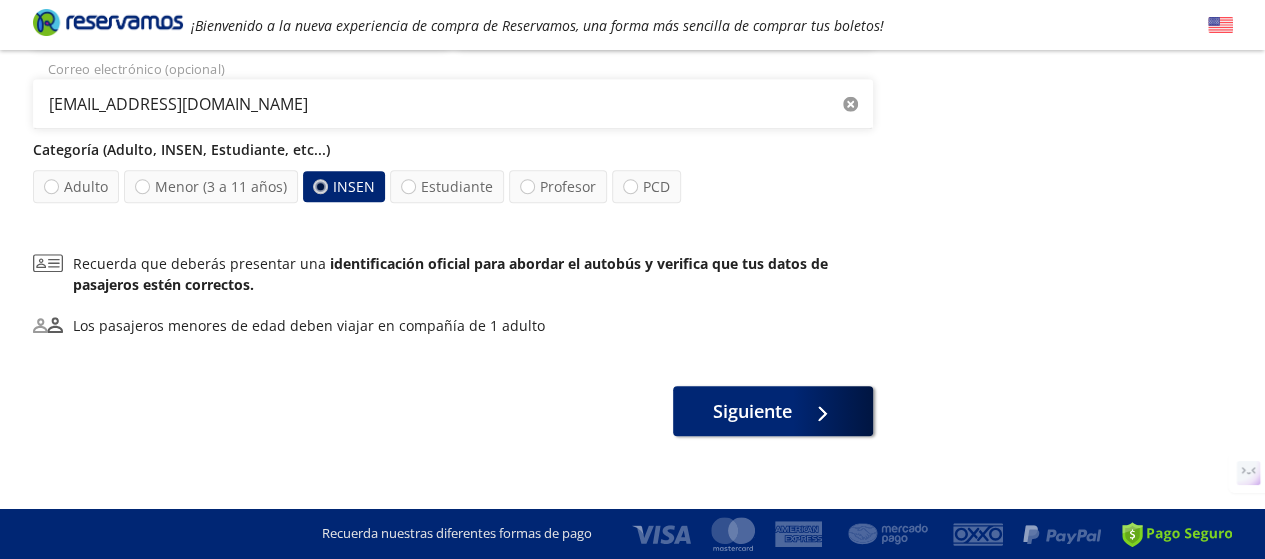 scroll, scrollTop: 655, scrollLeft: 0, axis: vertical 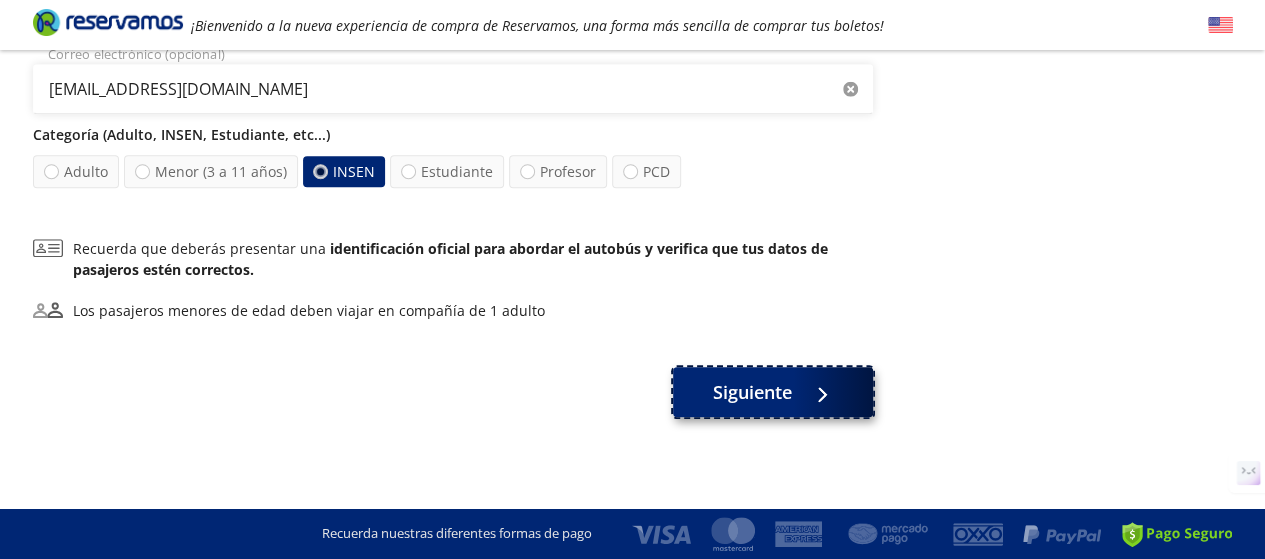 click on "Siguiente" at bounding box center (752, 392) 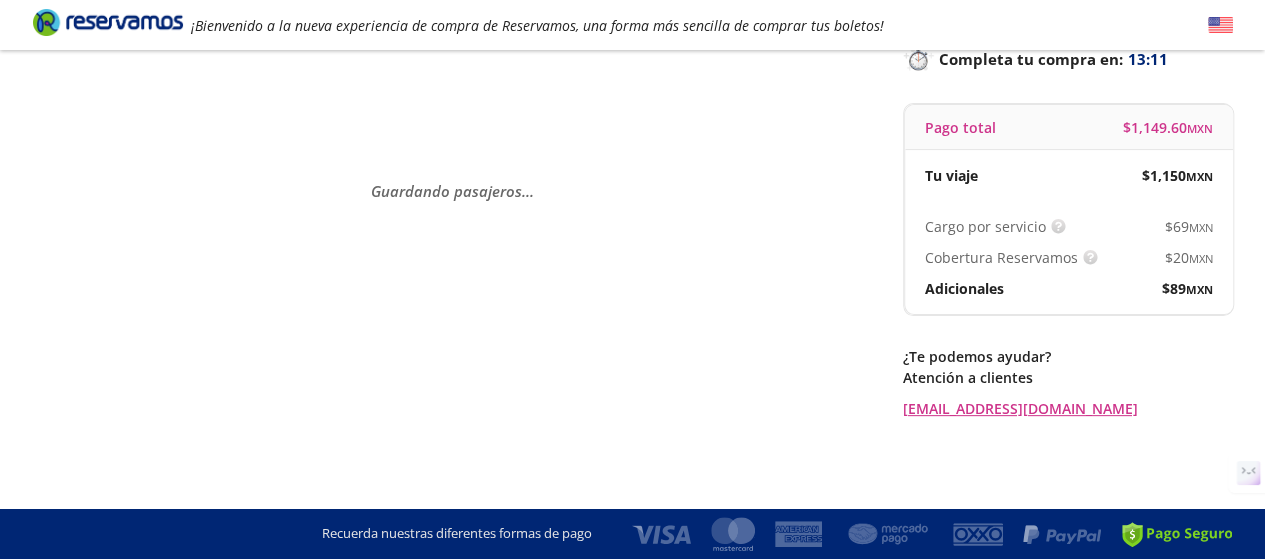 scroll, scrollTop: 0, scrollLeft: 0, axis: both 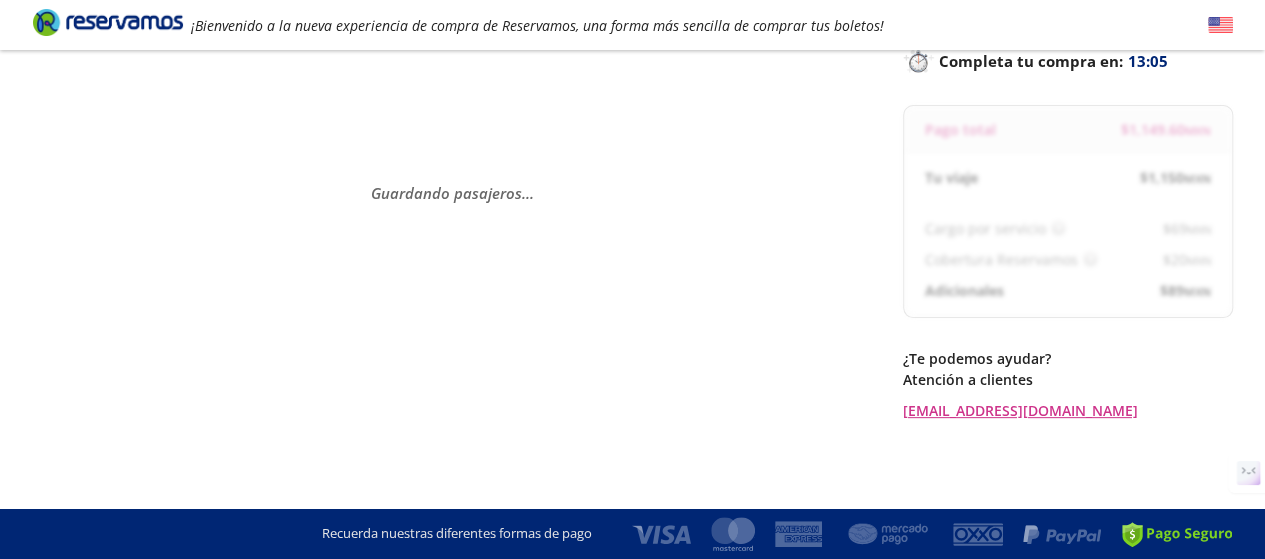 select on "MX" 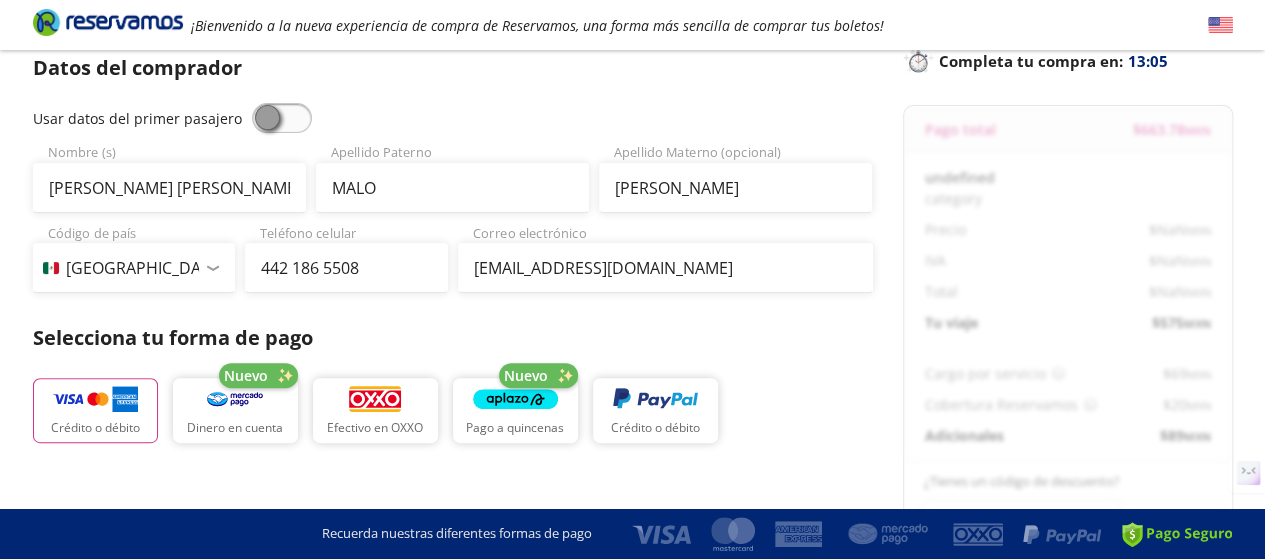 scroll, scrollTop: 0, scrollLeft: 0, axis: both 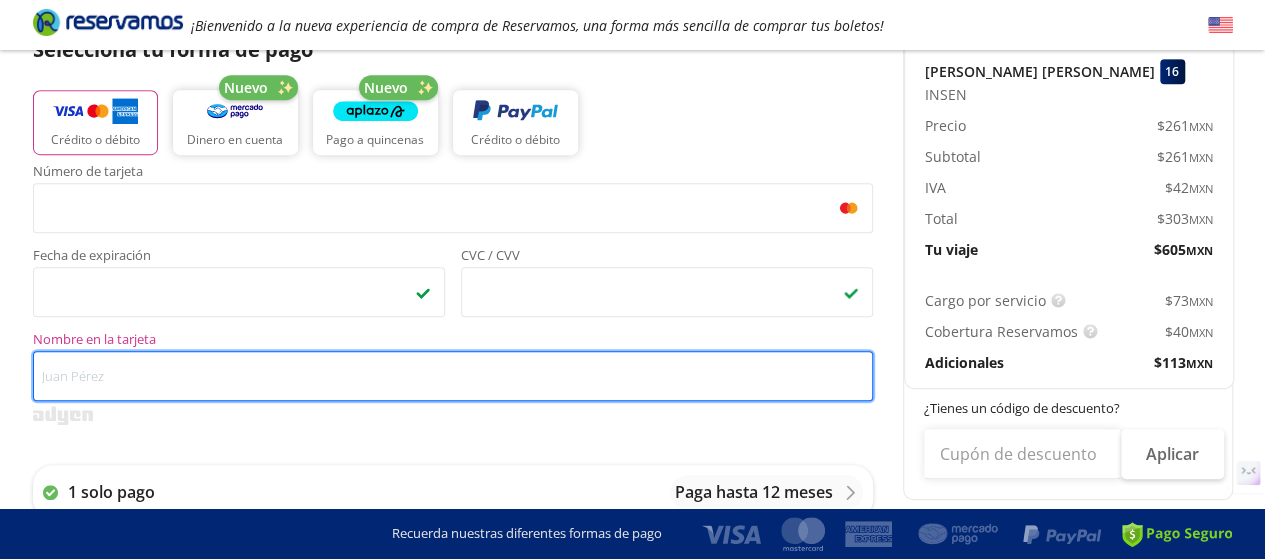 click on "Nombre en la tarjeta" at bounding box center (453, 376) 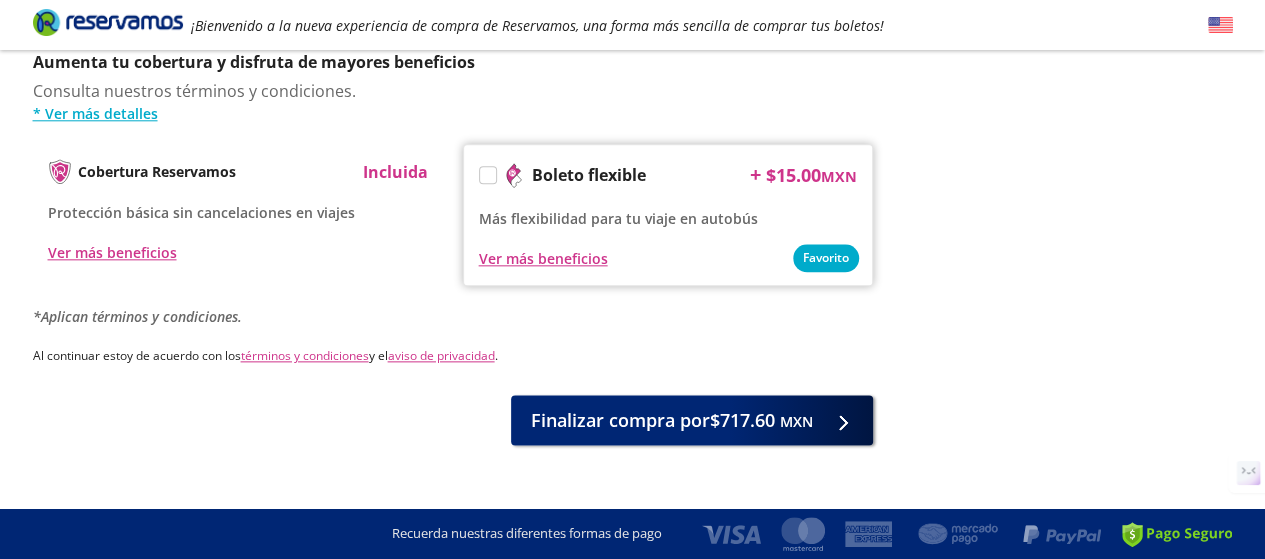 scroll, scrollTop: 1040, scrollLeft: 0, axis: vertical 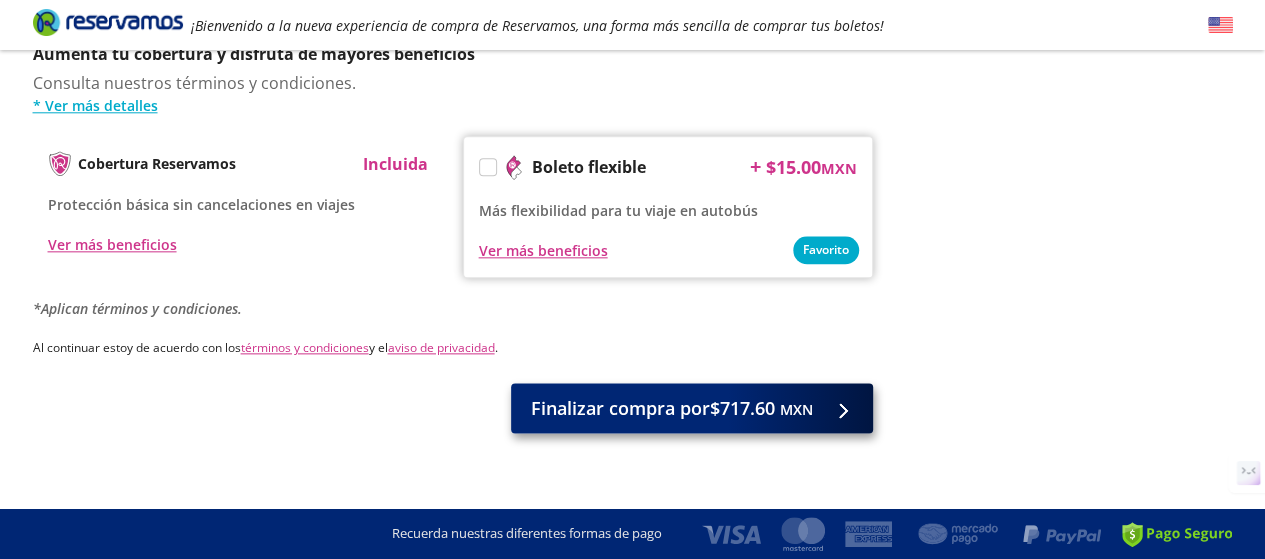 type on "[PERSON_NAME] [PERSON_NAME] [PERSON_NAME]" 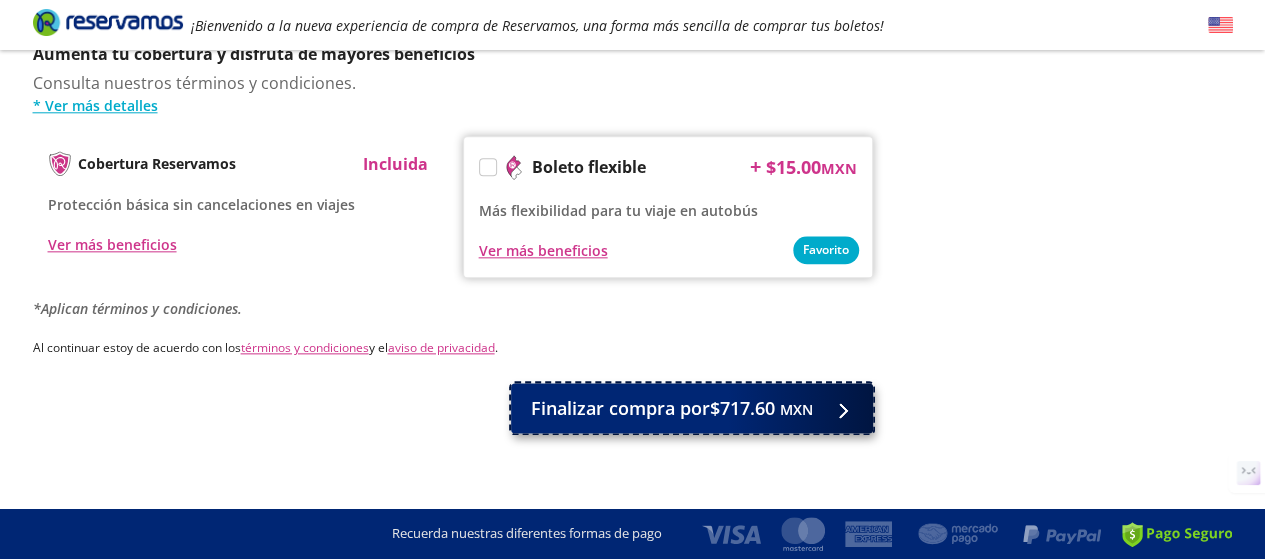 click on "Finalizar compra por  $717.60   MXN" at bounding box center [672, 408] 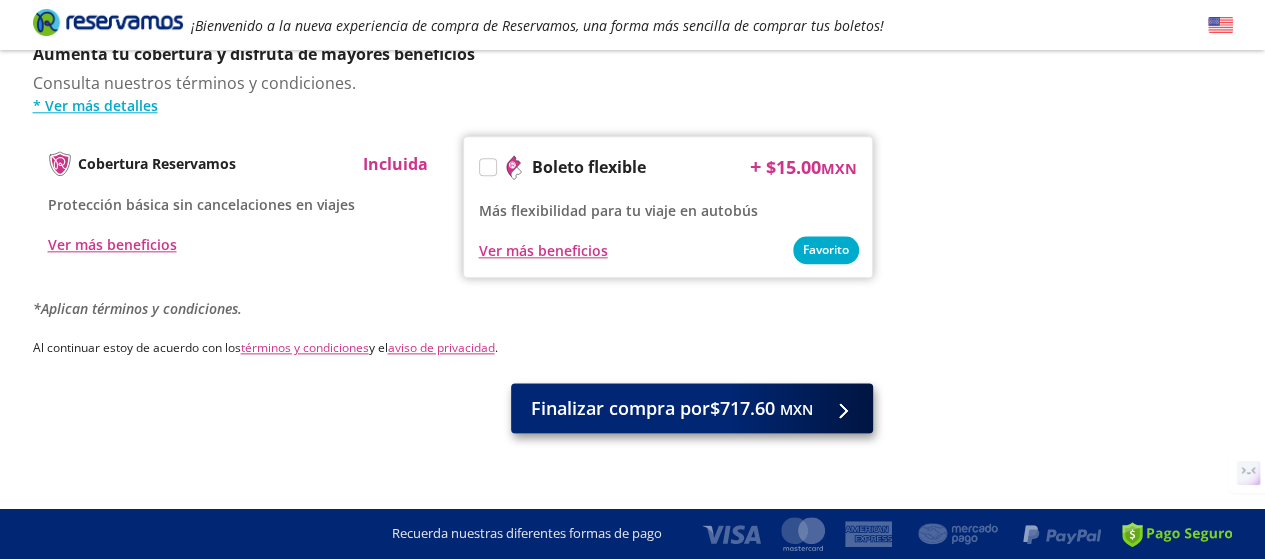 scroll, scrollTop: 0, scrollLeft: 0, axis: both 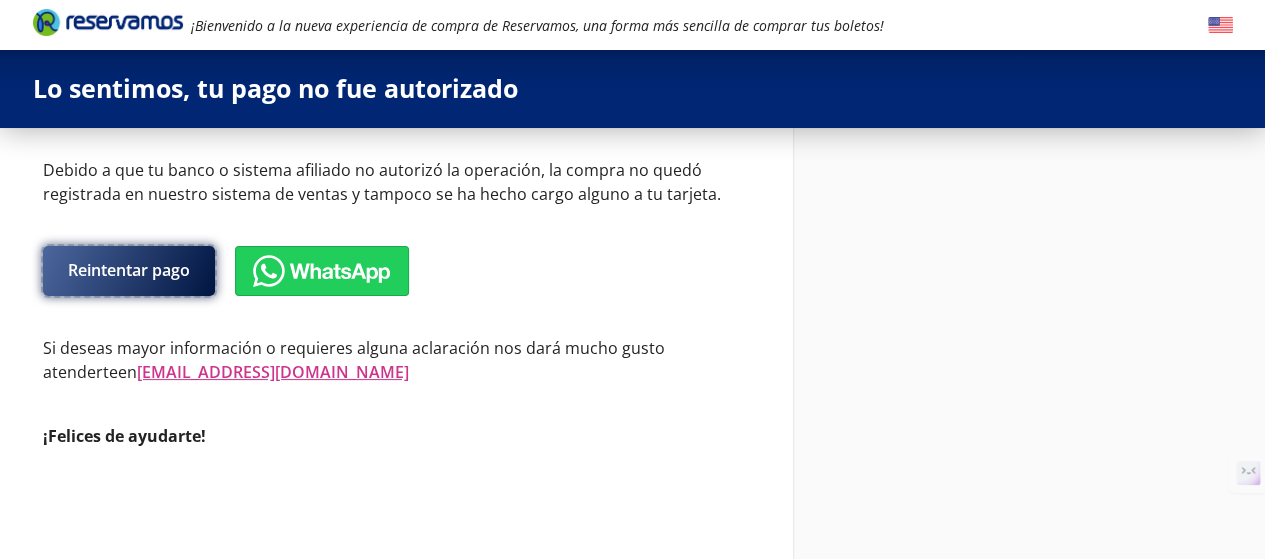 click on "Reintentar pago" at bounding box center (129, 271) 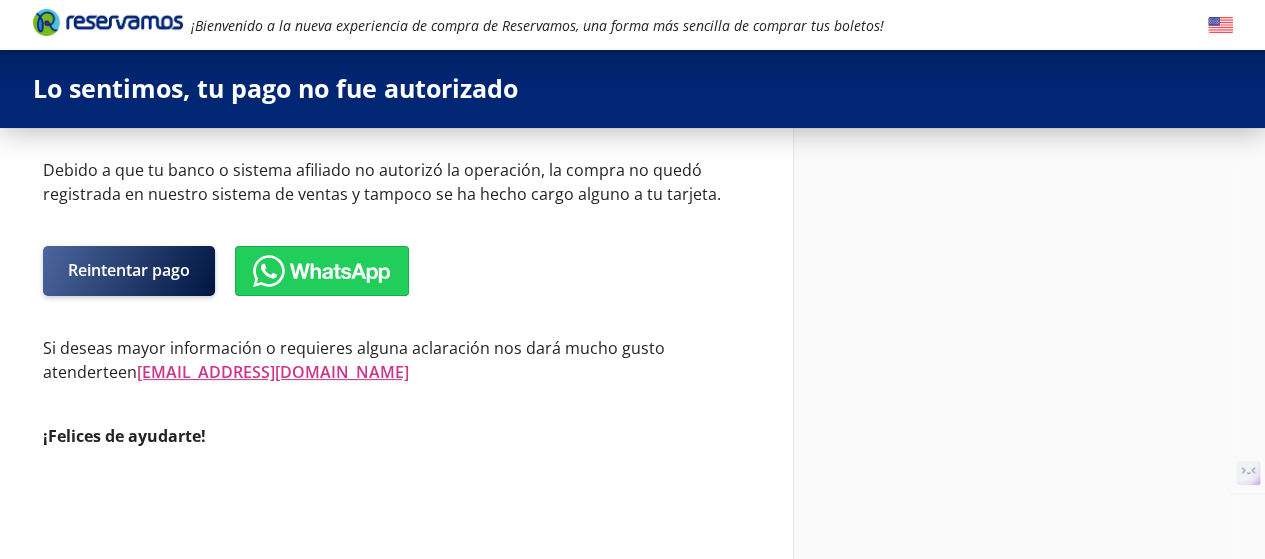 select on "MX" 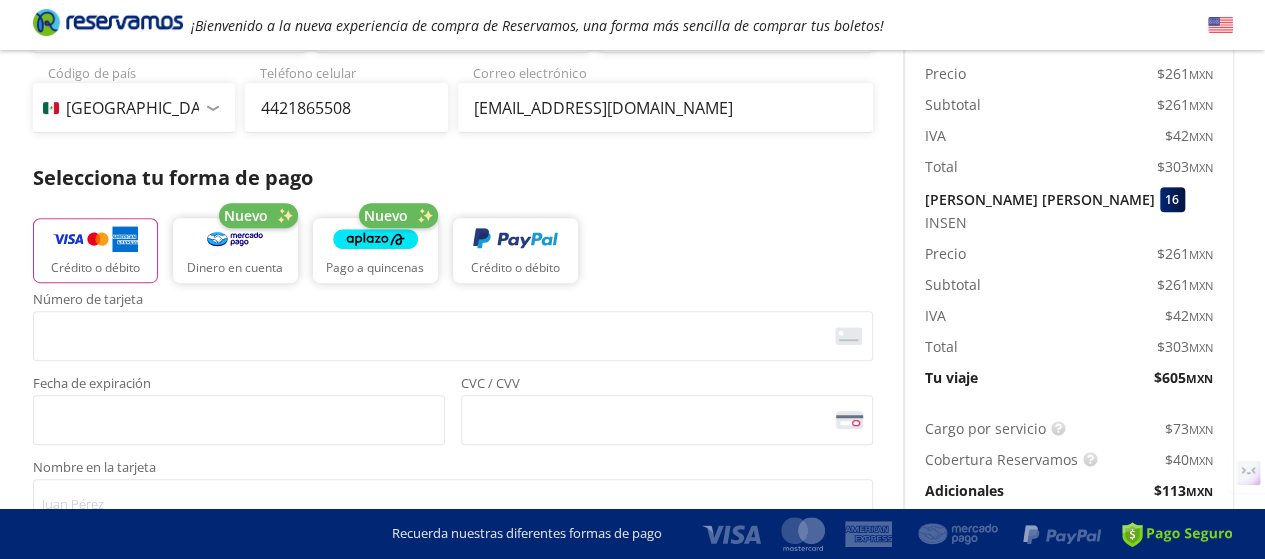 scroll, scrollTop: 341, scrollLeft: 0, axis: vertical 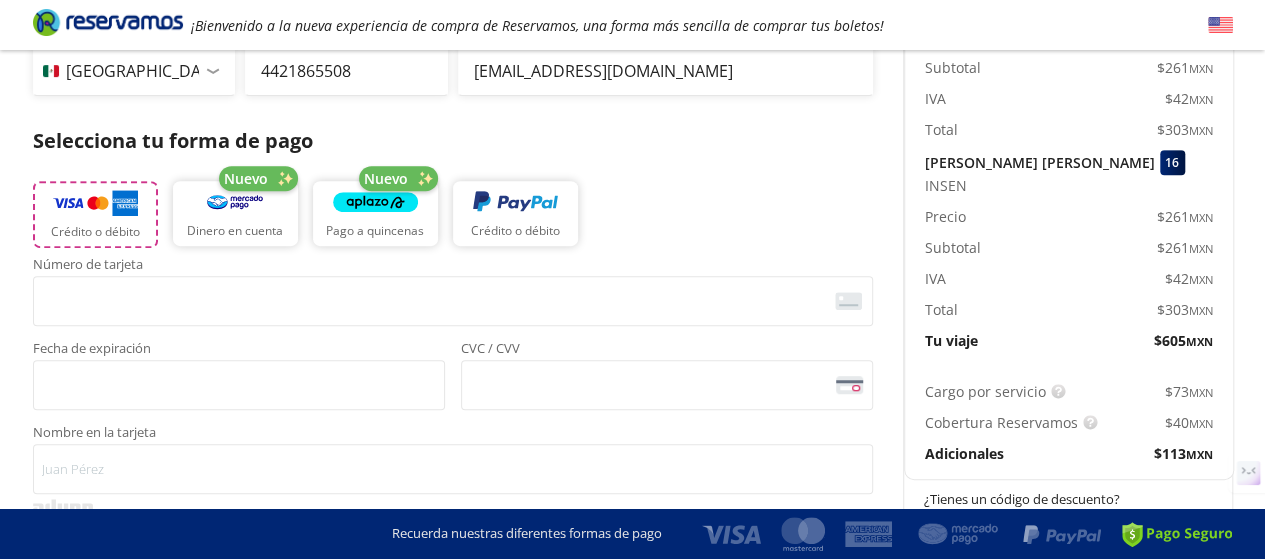 click on "Crédito o débito" at bounding box center [95, 214] 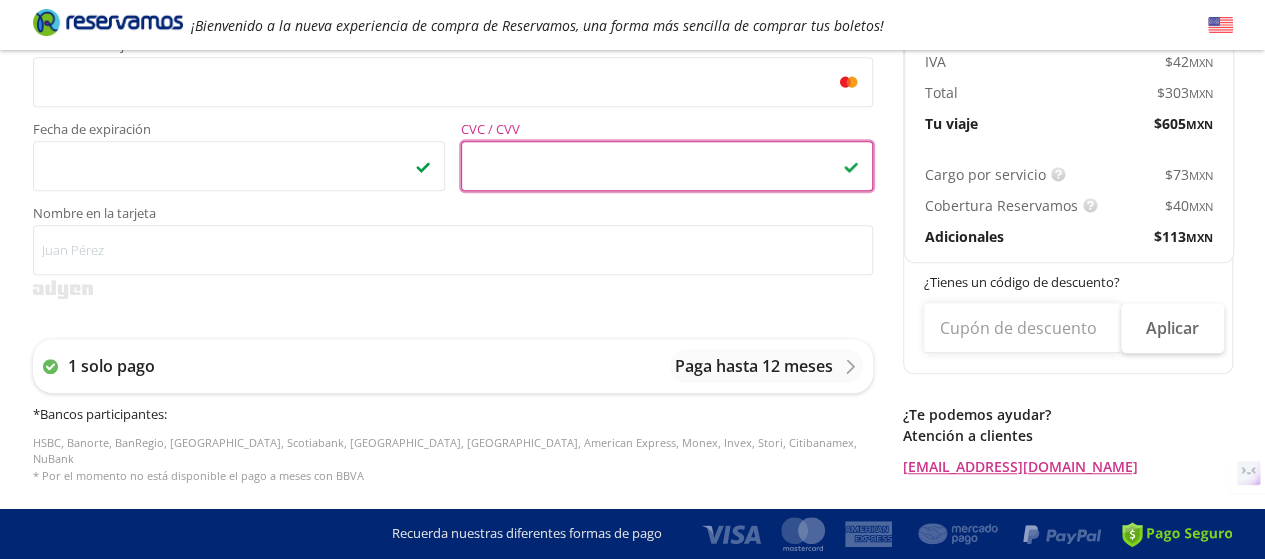 scroll, scrollTop: 568, scrollLeft: 0, axis: vertical 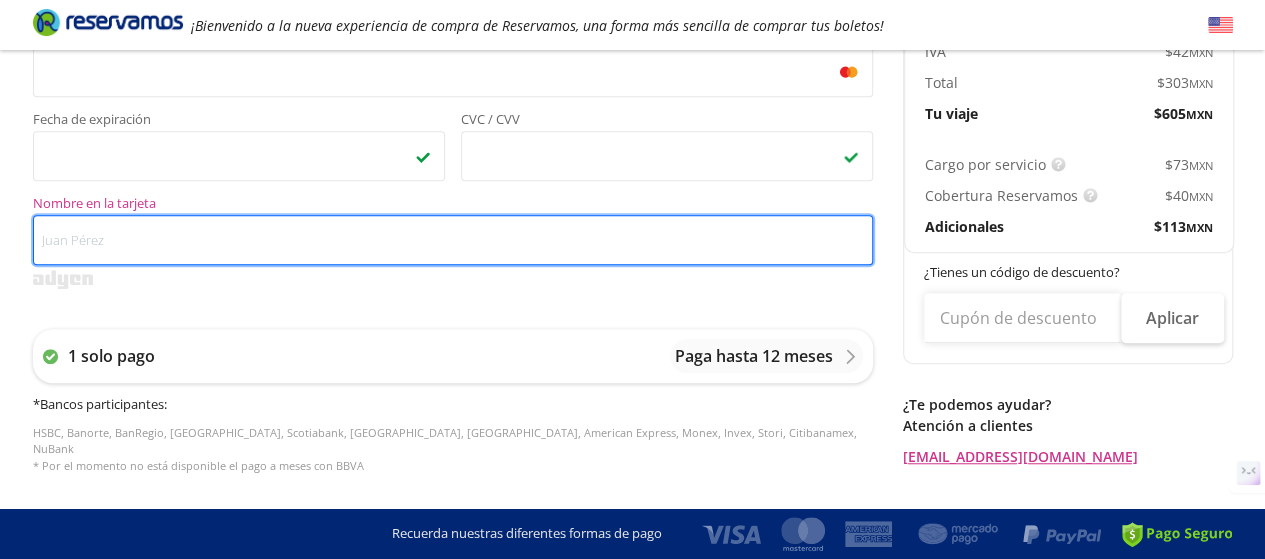 click on "Nombre en la tarjeta" at bounding box center [453, 240] 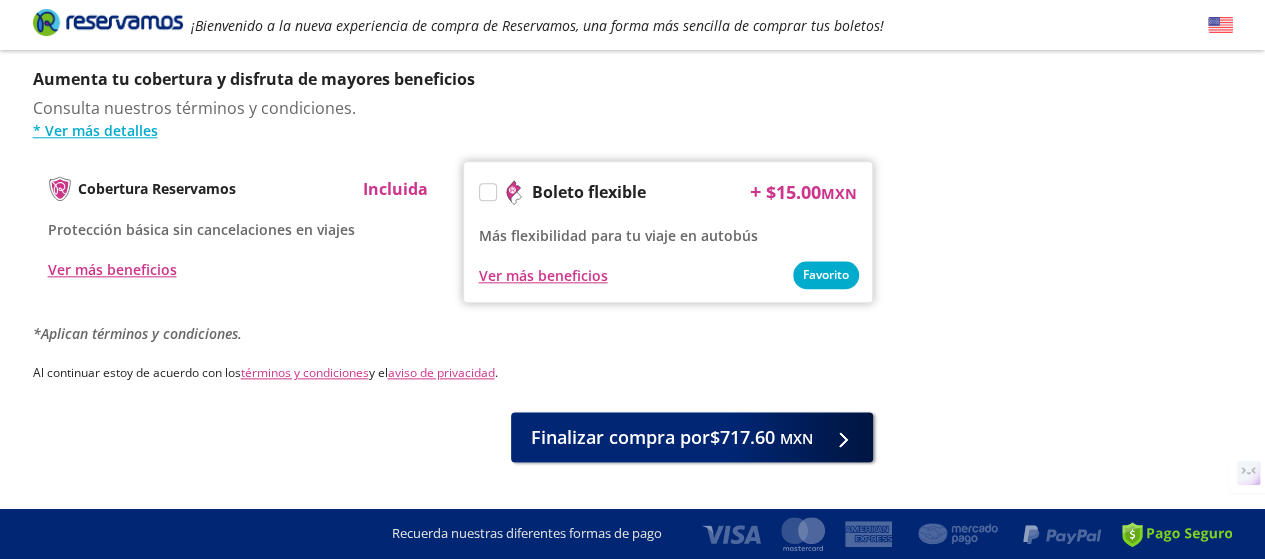 scroll, scrollTop: 1040, scrollLeft: 0, axis: vertical 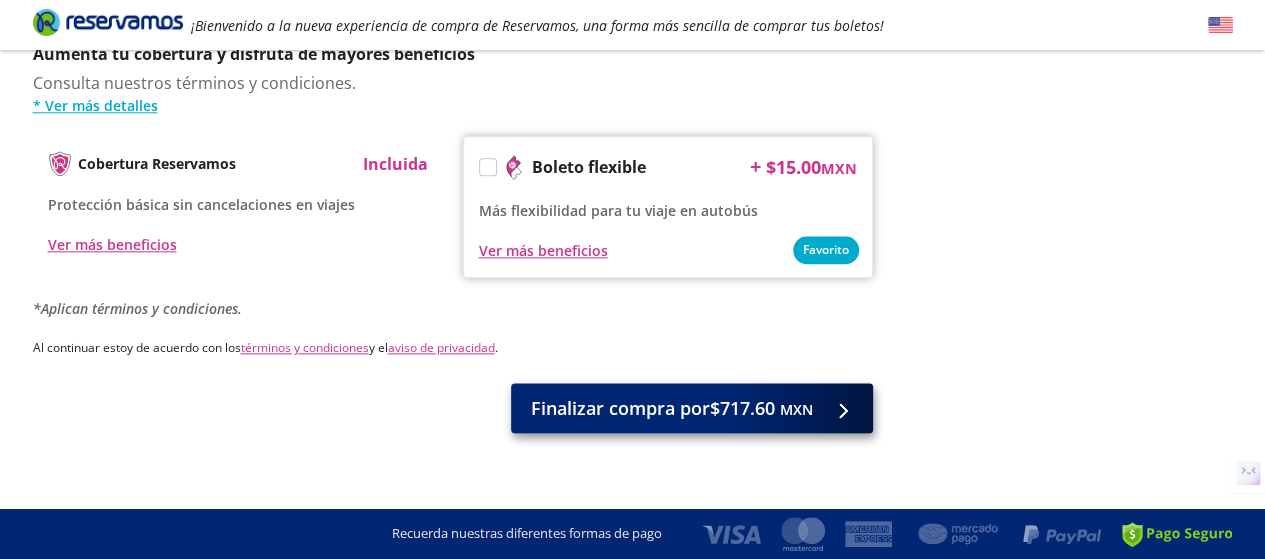 type on "[PERSON_NAME] [PERSON_NAME] [PERSON_NAME]" 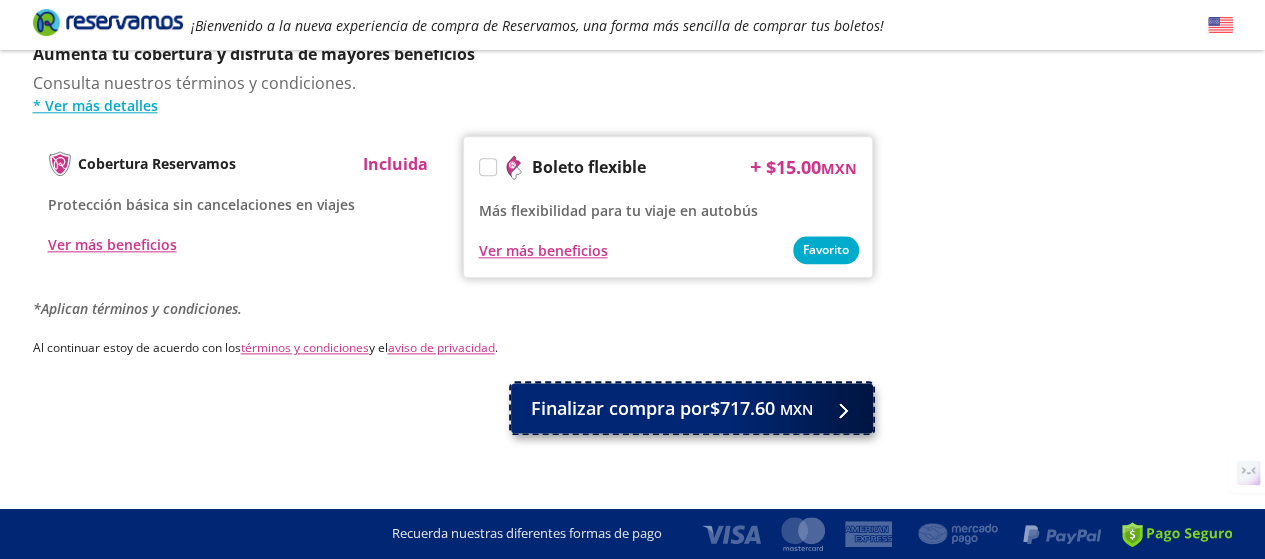 click on "MXN" at bounding box center (796, 409) 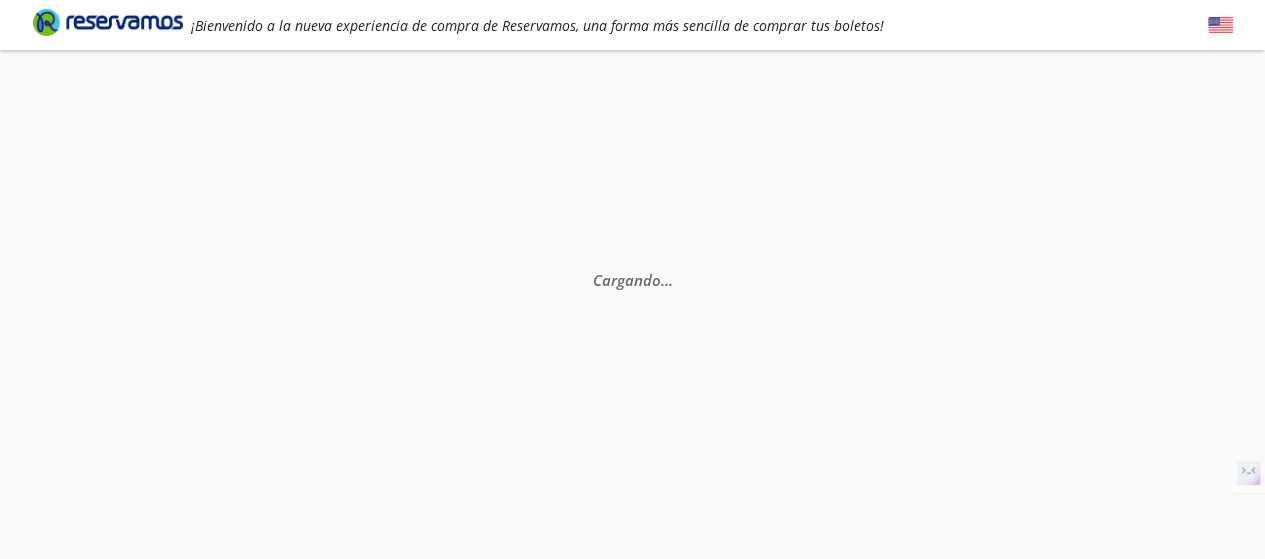 scroll, scrollTop: 0, scrollLeft: 0, axis: both 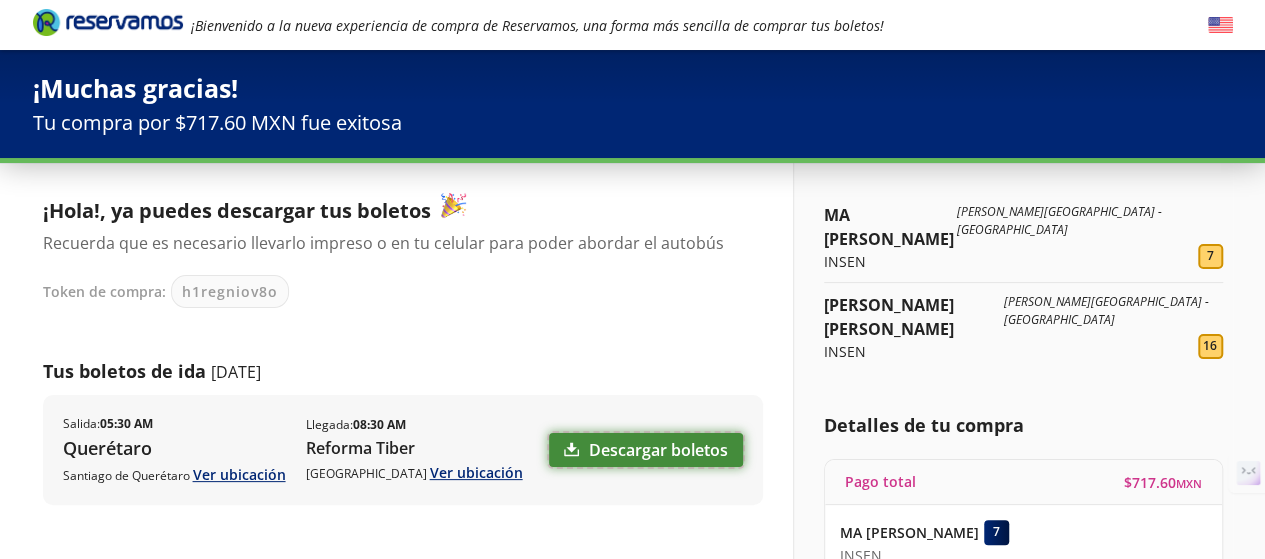 click on "Descargar boletos" at bounding box center [646, 450] 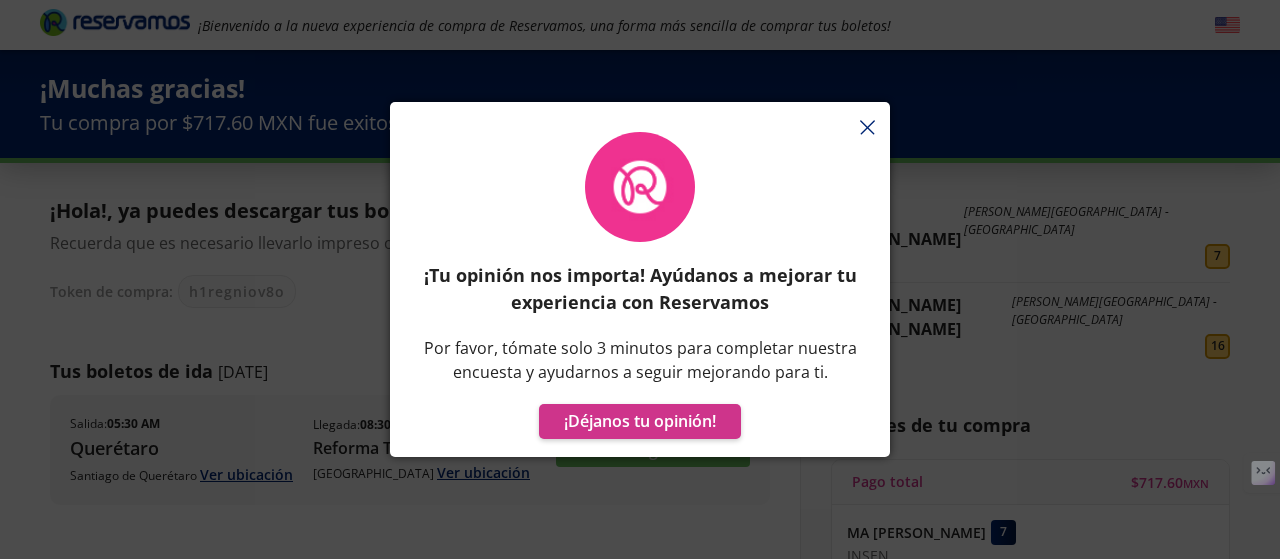 click on "¡Tu opinión nos importa! Ayúdanos a mejorar tu experiencia con Reservamos Por favor, tómate solo 3 minutos para completar nuestra encuesta y ayudarnos a seguir mejorando para ti. ¡Déjanos tu opinión!" at bounding box center (640, 289) 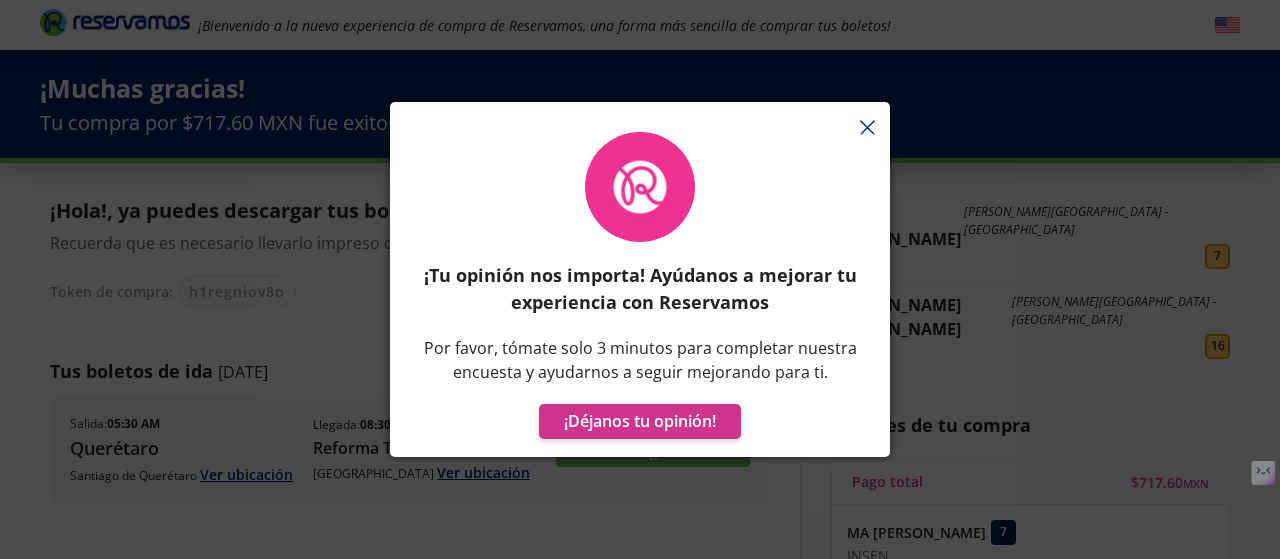 click on "¡Tu opinión nos importa! Ayúdanos a mejorar tu experiencia con Reservamos Por favor, tómate solo 3 minutos para completar nuestra encuesta y ayudarnos a seguir mejorando para ti. ¡Déjanos tu opinión!" at bounding box center [640, 289] 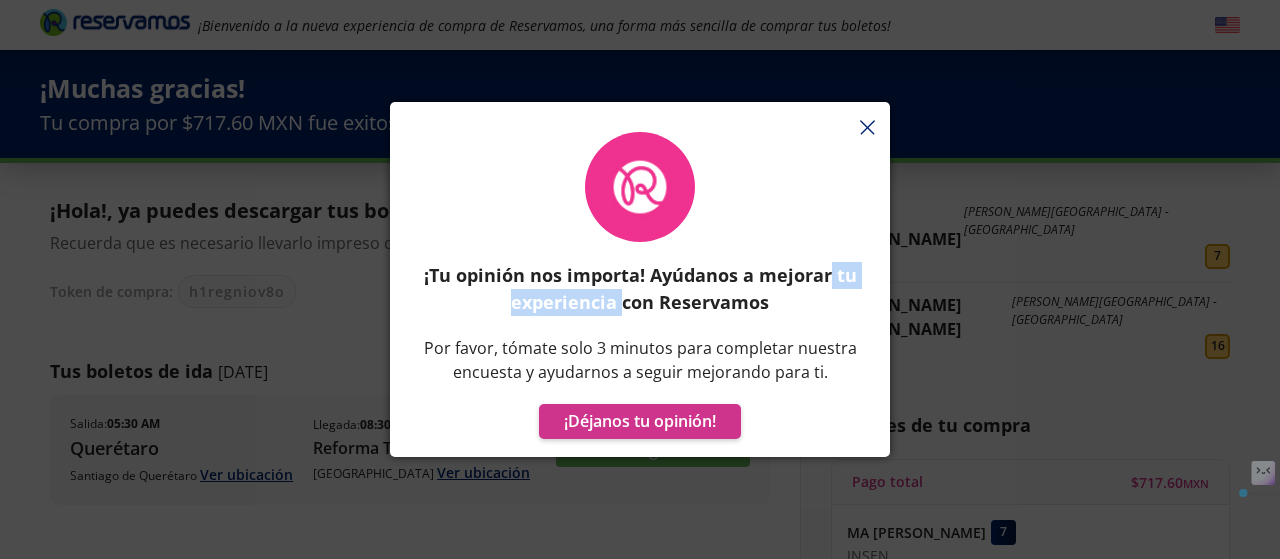 drag, startPoint x: 867, startPoint y: 129, endPoint x: 622, endPoint y: 322, distance: 311.8878 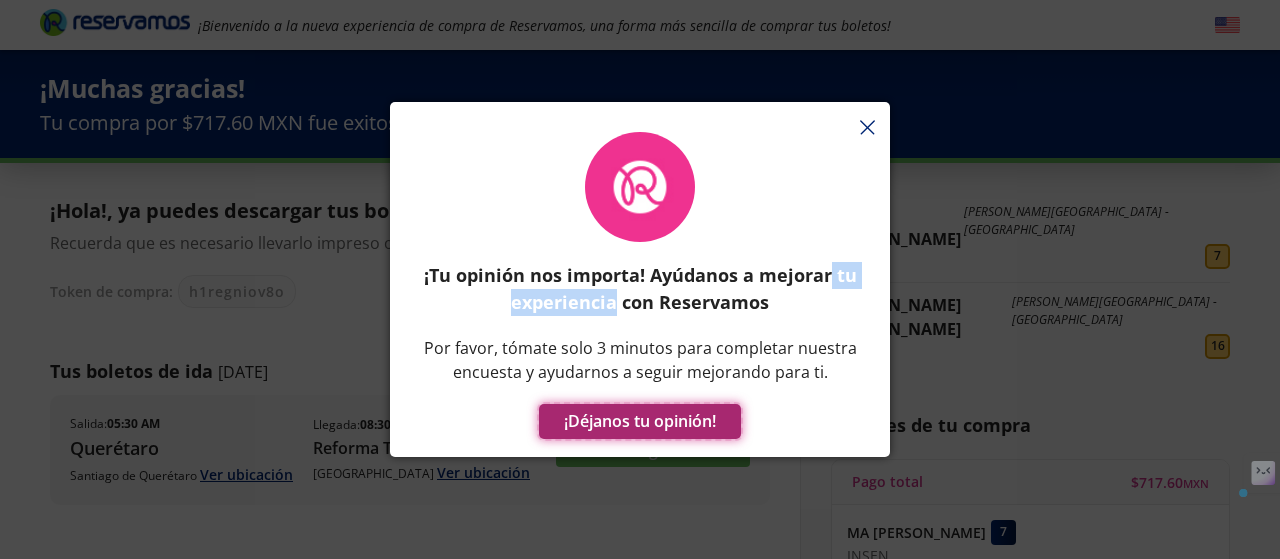 click on "¡Déjanos tu opinión!" at bounding box center [640, 421] 